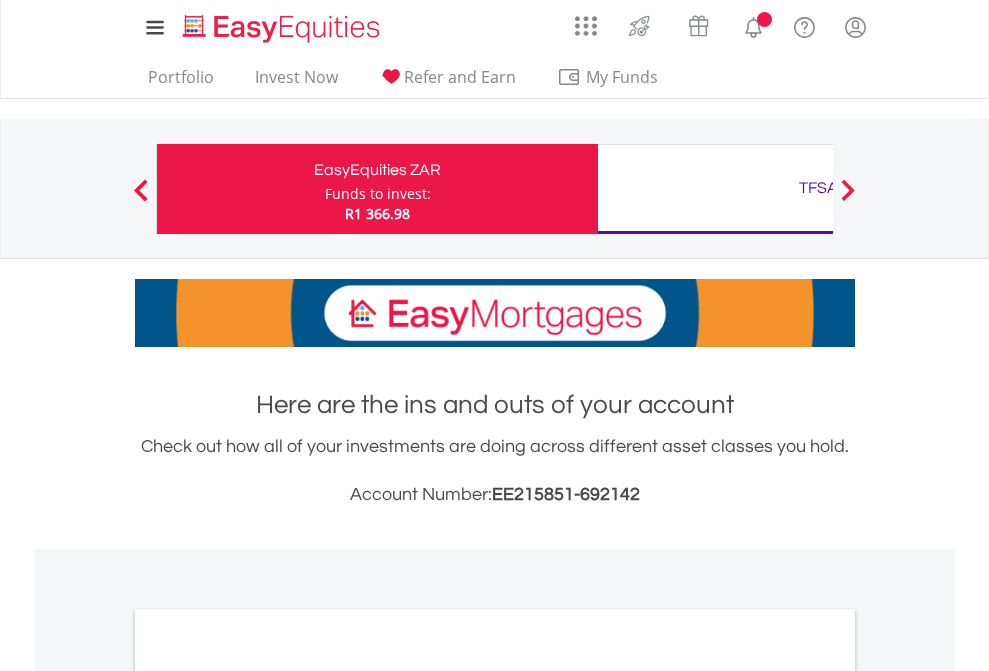 scroll, scrollTop: 0, scrollLeft: 0, axis: both 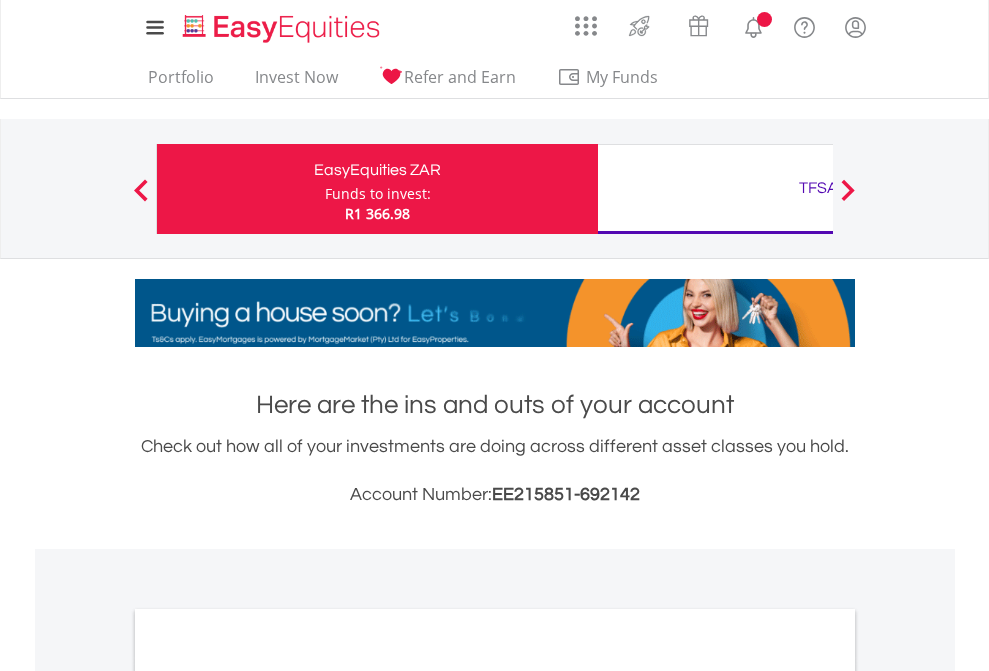 click on "Funds to invest:" at bounding box center [378, 194] 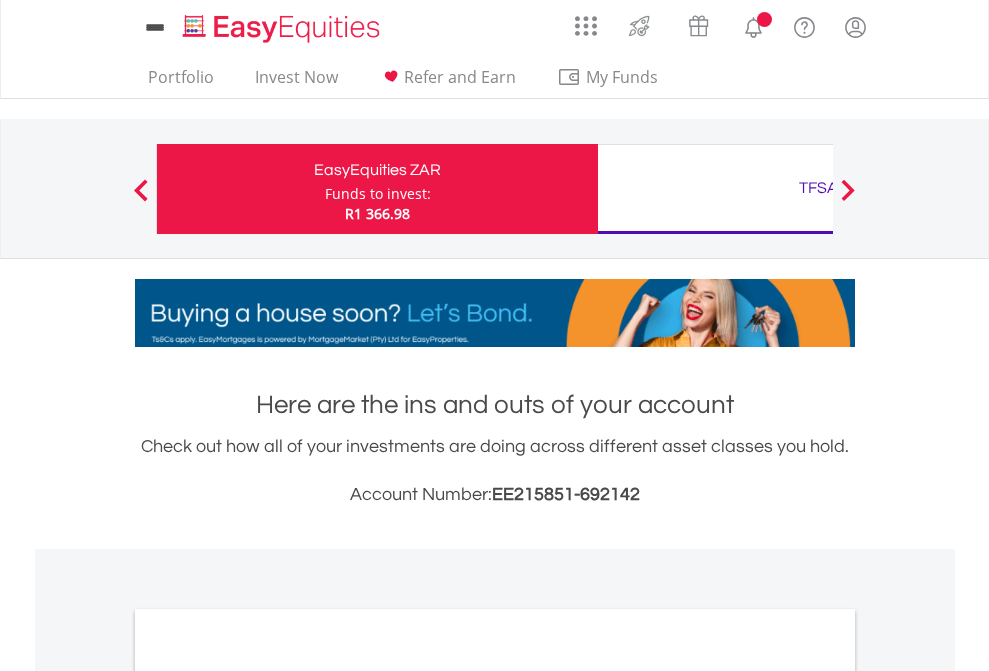 scroll, scrollTop: 0, scrollLeft: 0, axis: both 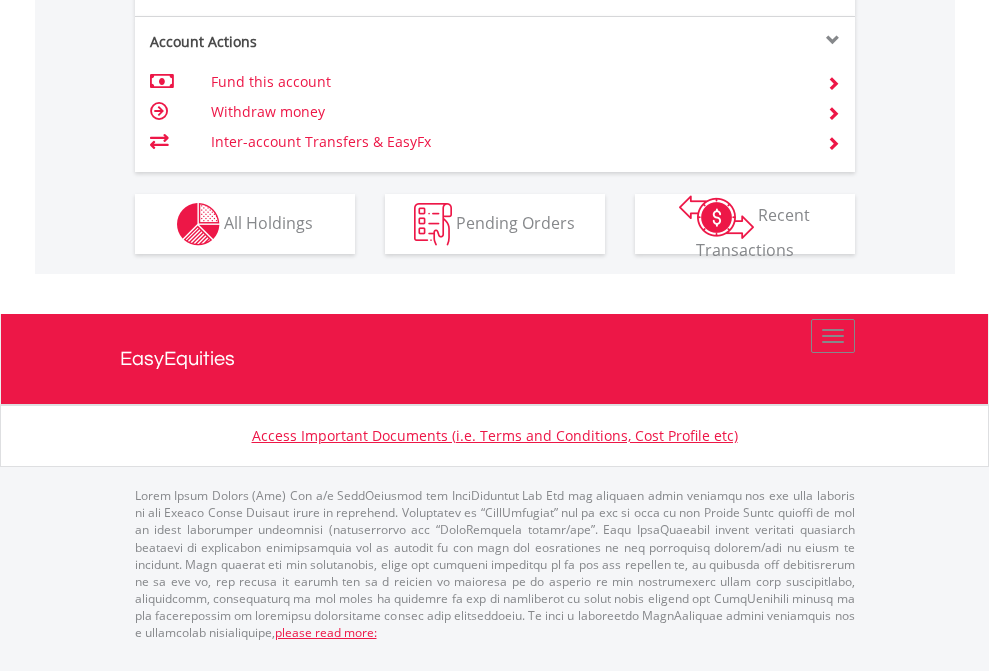 click on "Investment types" at bounding box center [706, -337] 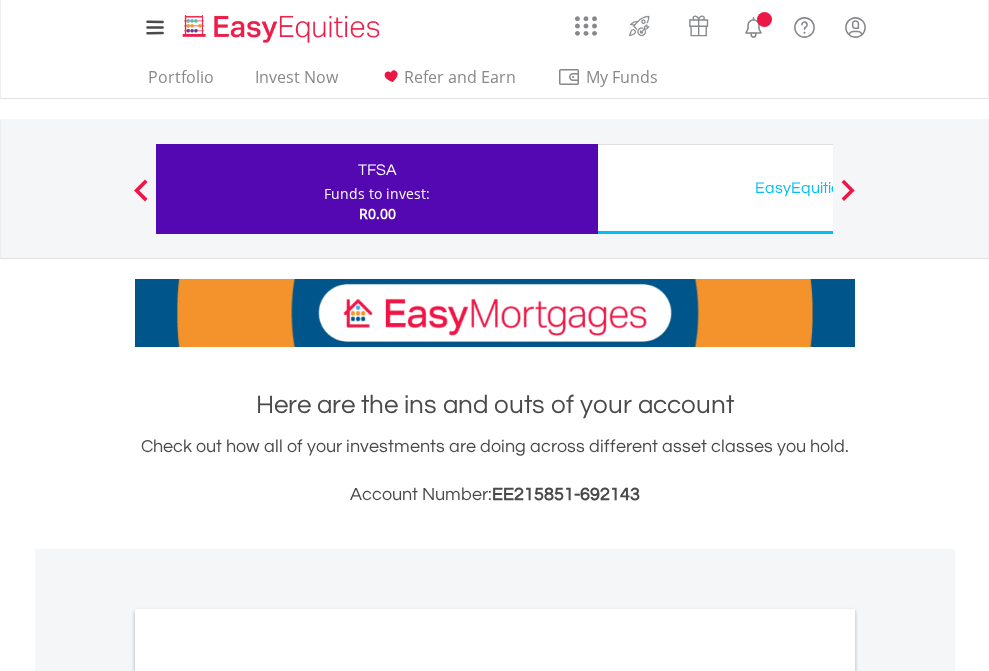 scroll, scrollTop: 0, scrollLeft: 0, axis: both 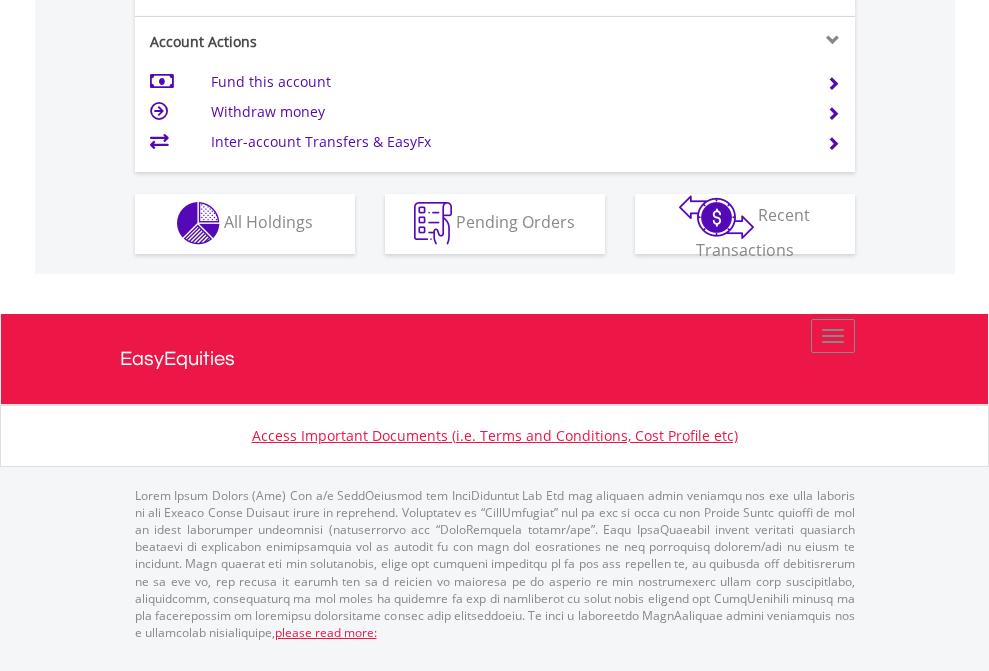 click on "Investment types" at bounding box center [706, -353] 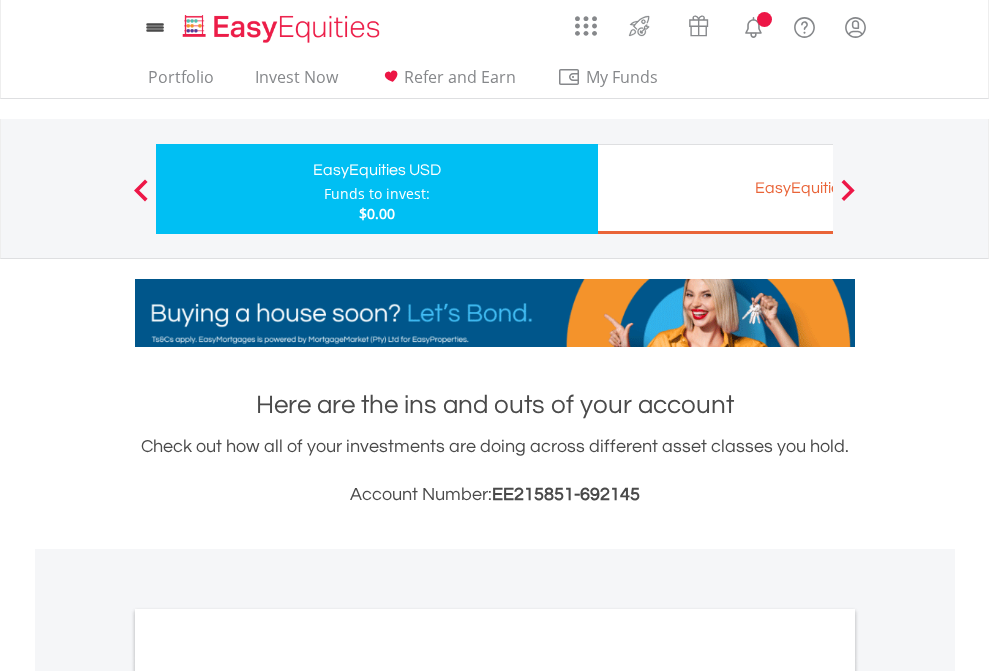 scroll, scrollTop: 0, scrollLeft: 0, axis: both 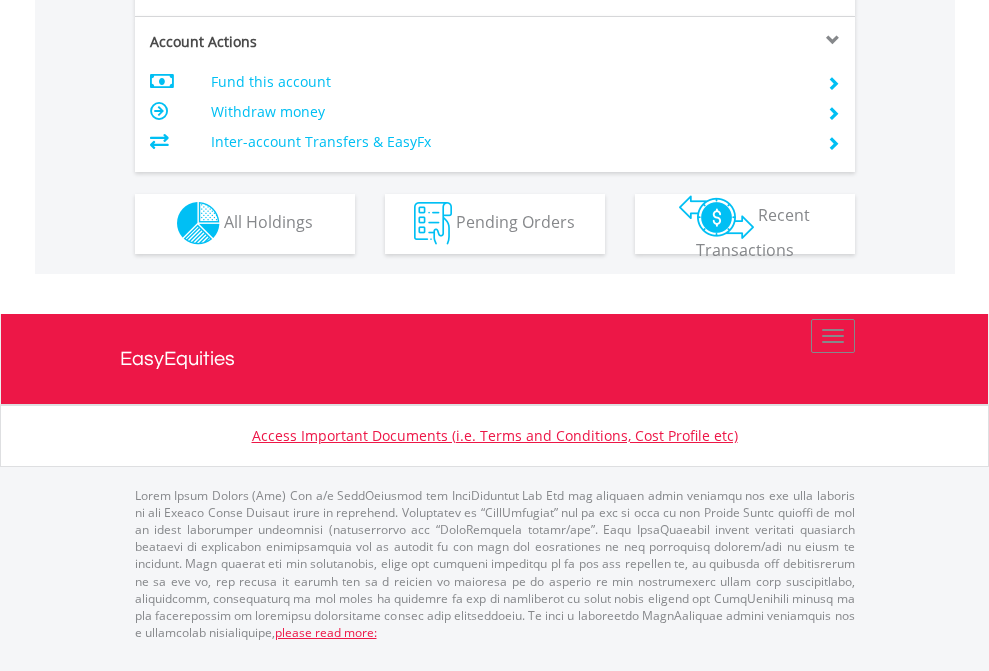 click on "Investment types" at bounding box center [706, -353] 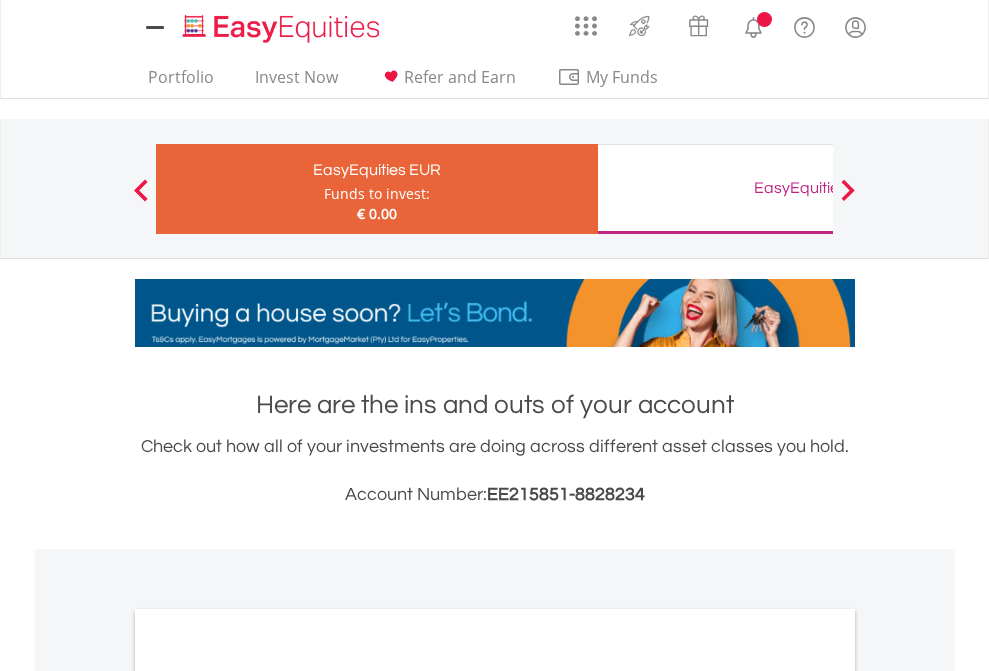 scroll, scrollTop: 0, scrollLeft: 0, axis: both 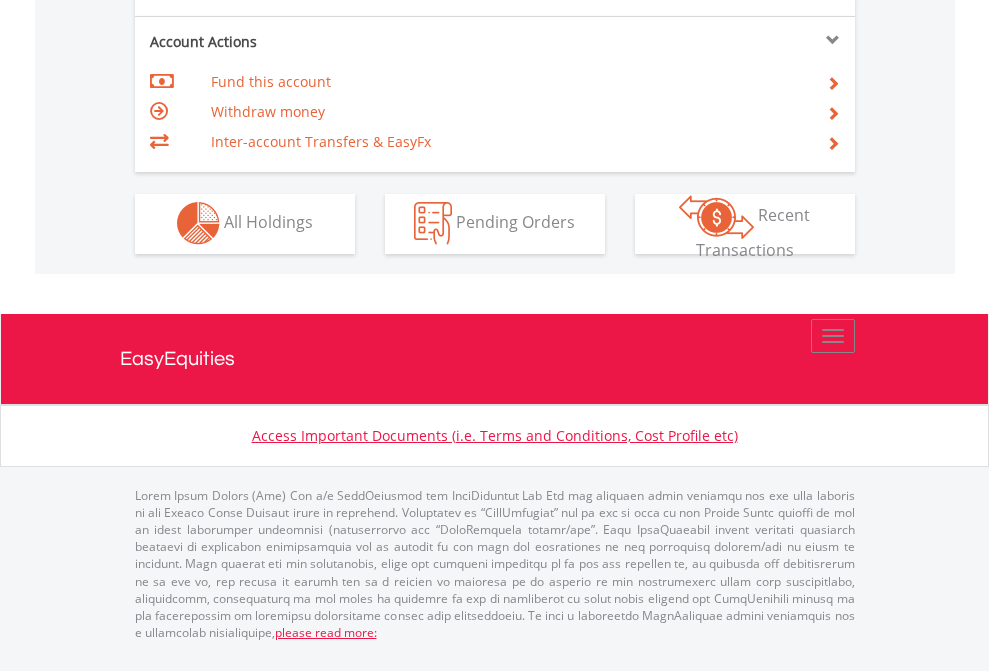 click on "Investment types" at bounding box center (706, -353) 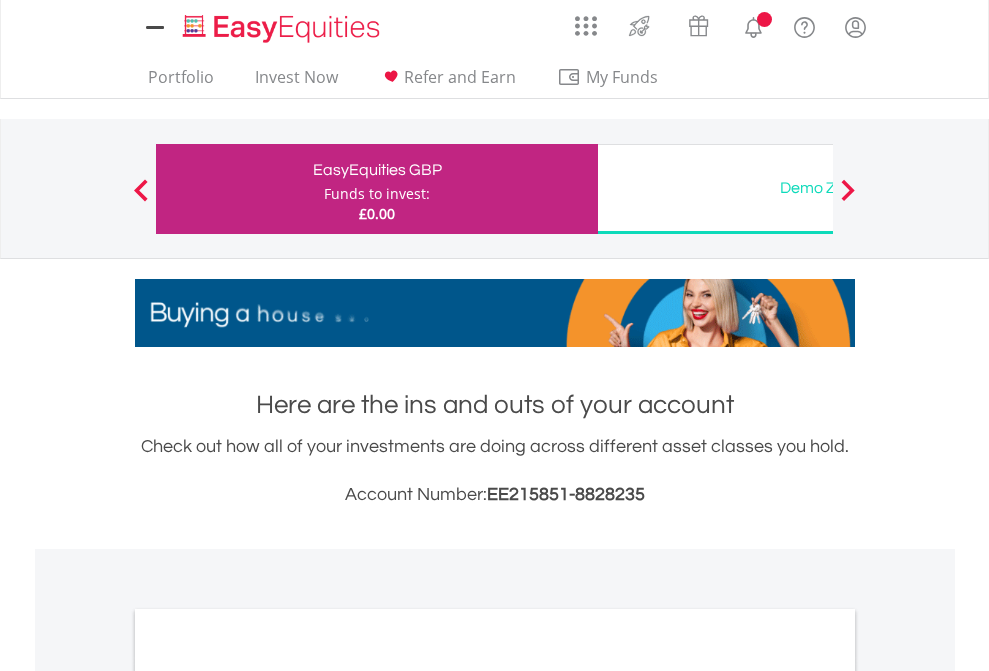 scroll, scrollTop: 0, scrollLeft: 0, axis: both 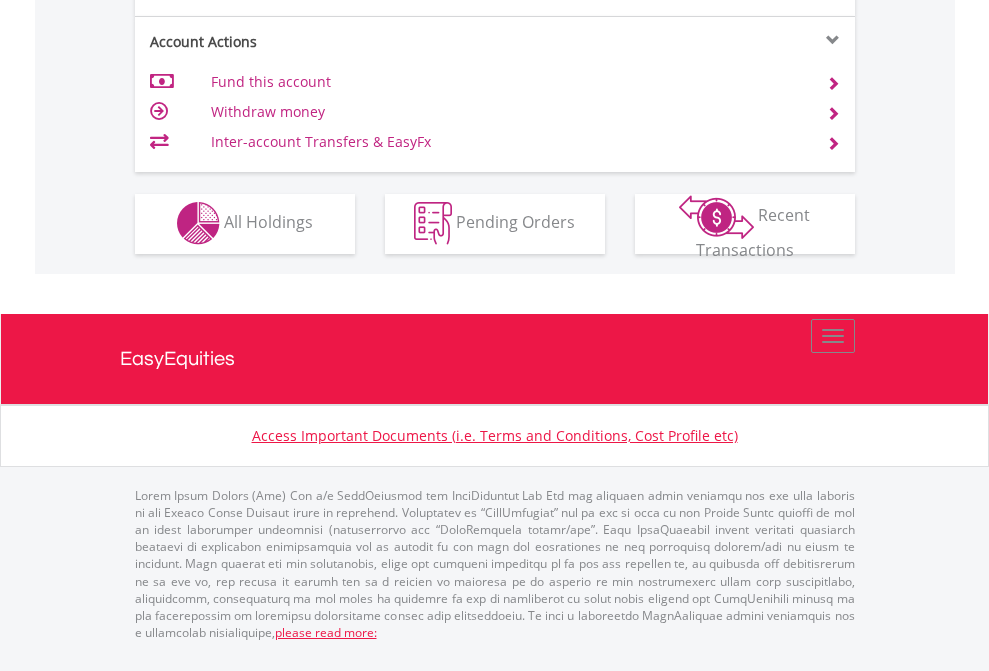 click on "Investment types" at bounding box center (706, -353) 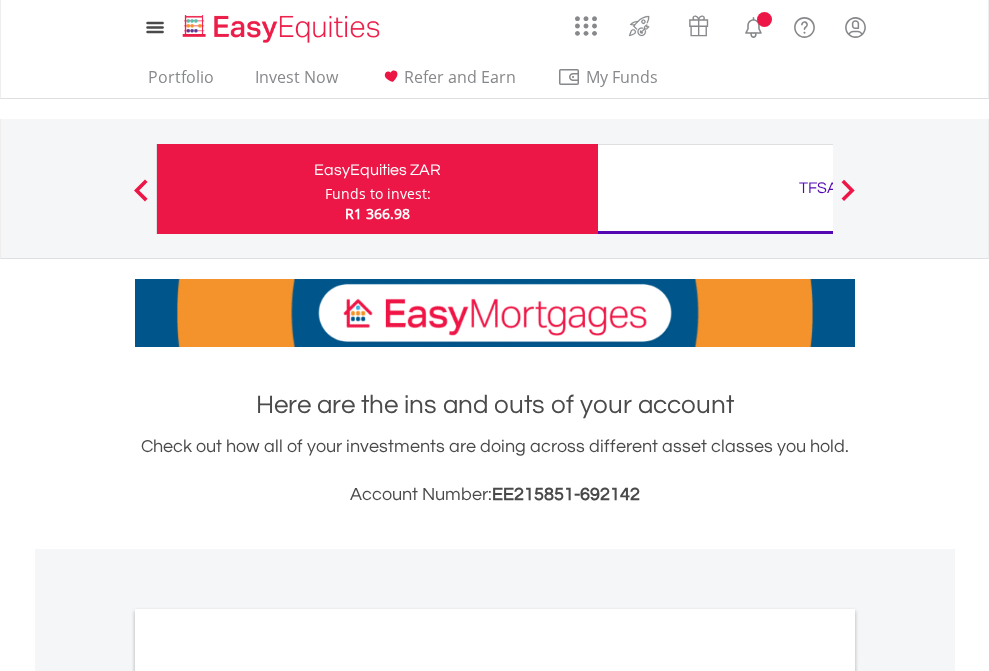 scroll, scrollTop: 0, scrollLeft: 0, axis: both 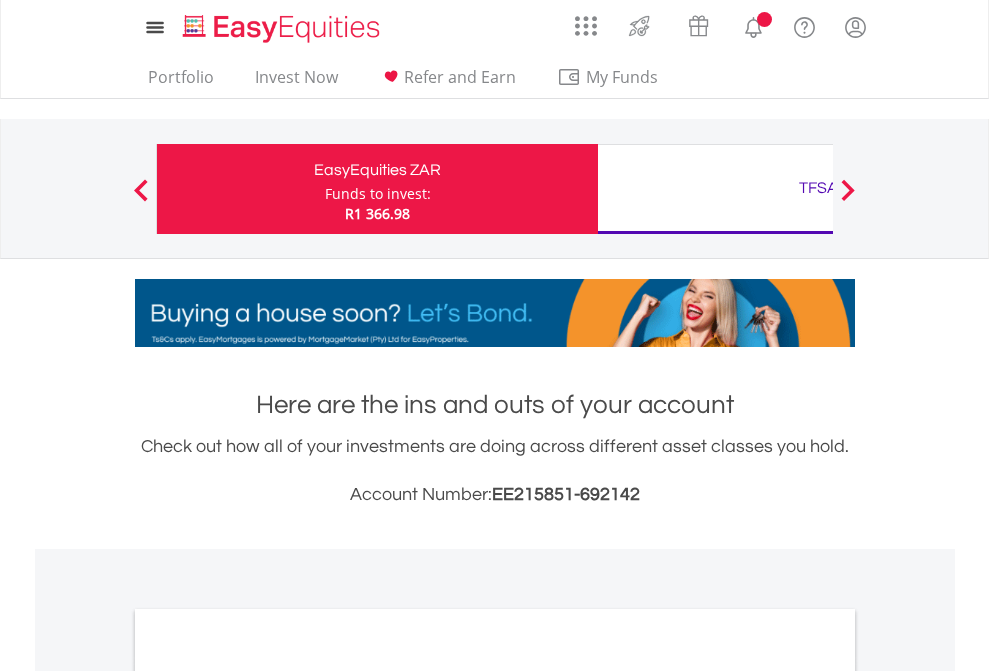 click on "All Holdings" at bounding box center [268, 1096] 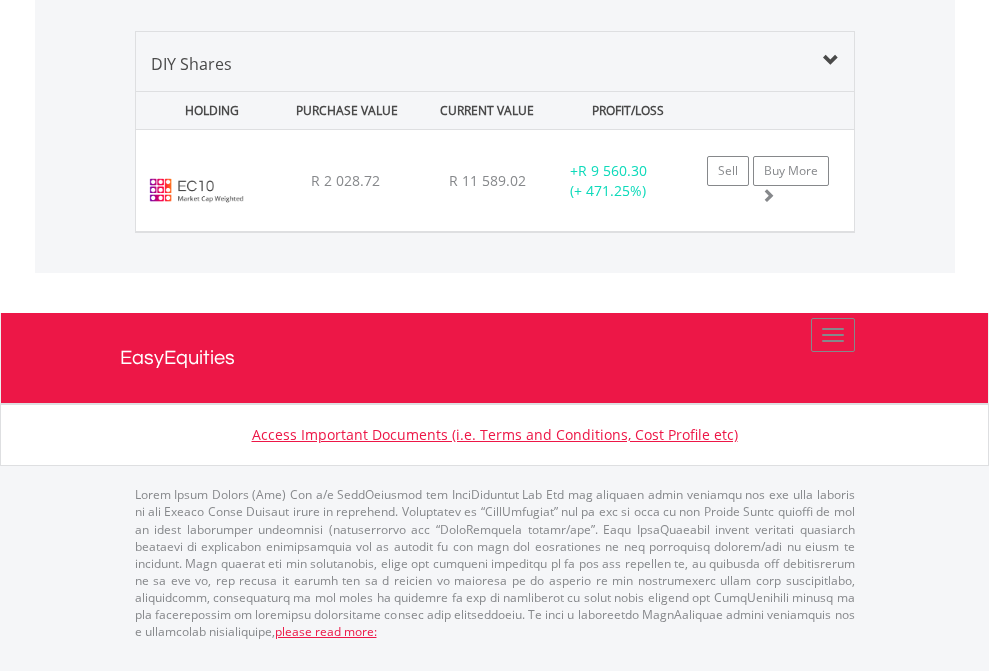 click on "TFSA" at bounding box center (818, -1419) 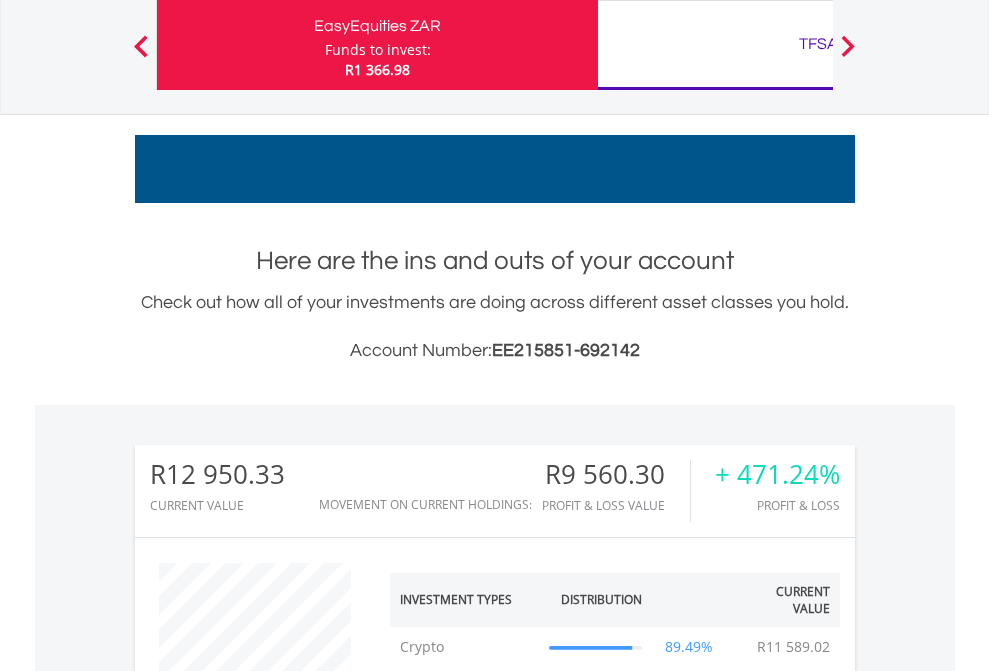 scroll, scrollTop: 999808, scrollLeft: 999687, axis: both 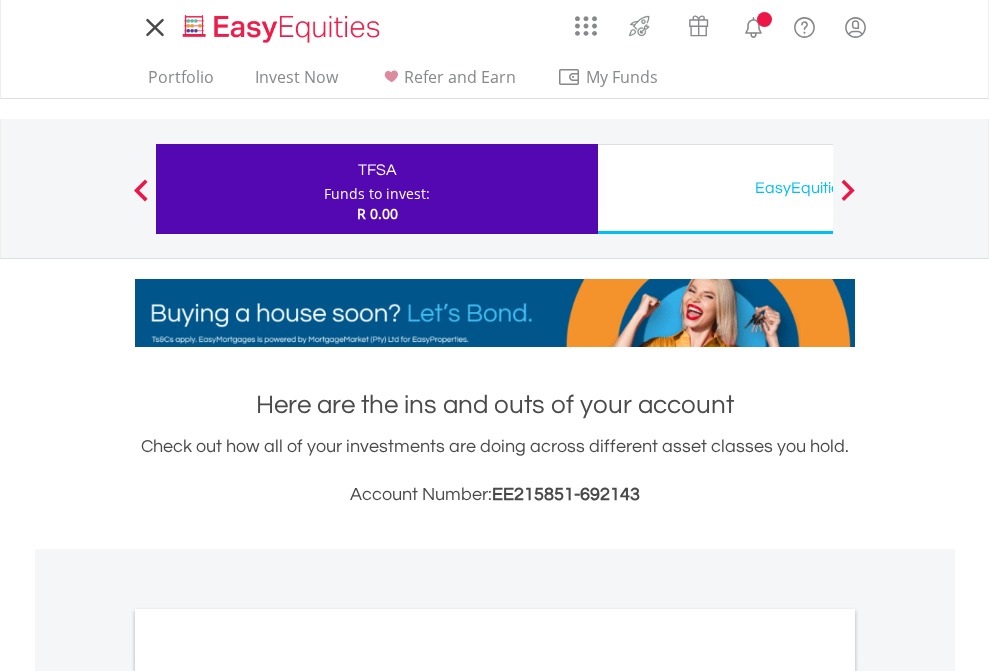 click on "All Holdings" at bounding box center (268, 1096) 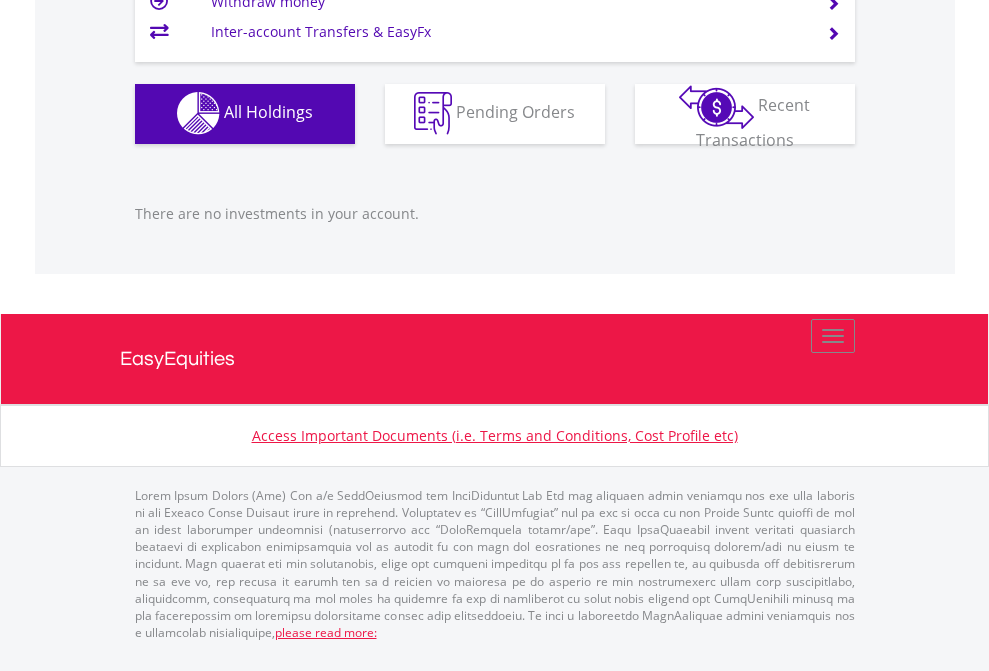 scroll, scrollTop: 1980, scrollLeft: 0, axis: vertical 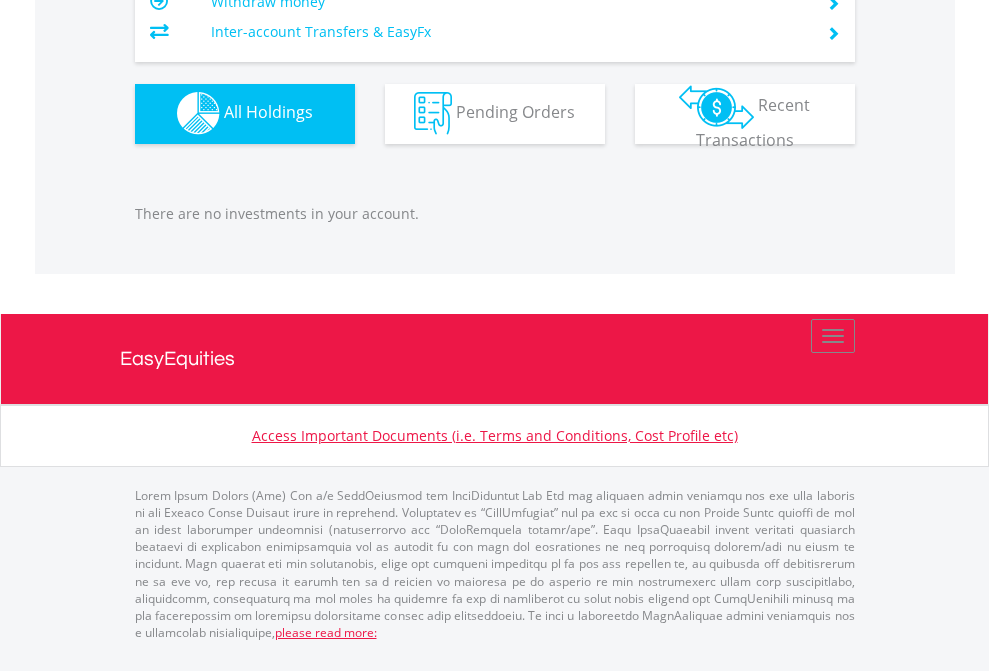 click on "EasyEquities EUR" at bounding box center (818, -1142) 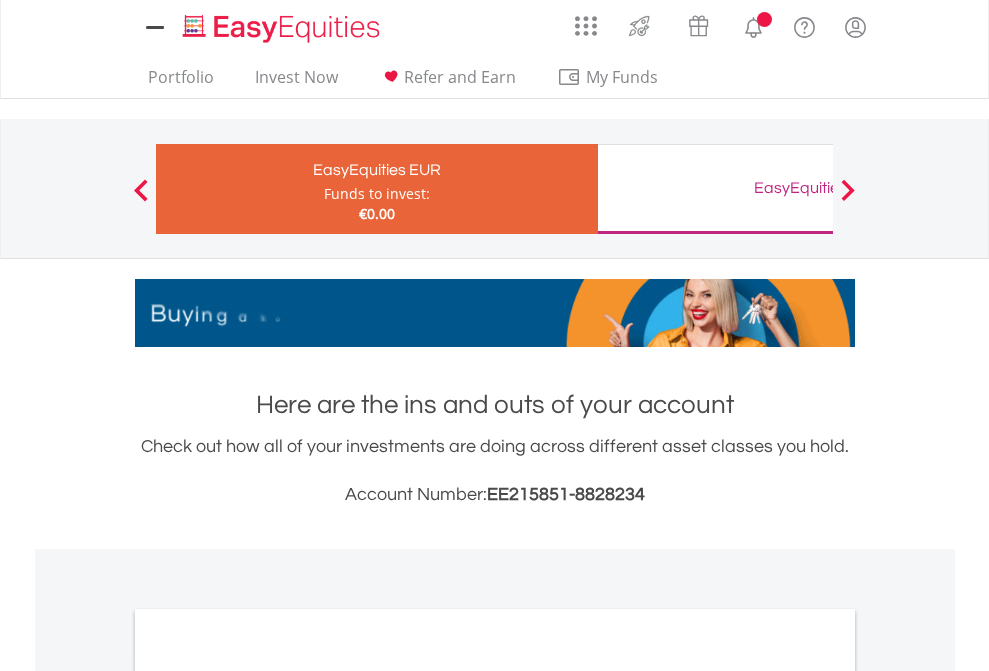 scroll, scrollTop: 0, scrollLeft: 0, axis: both 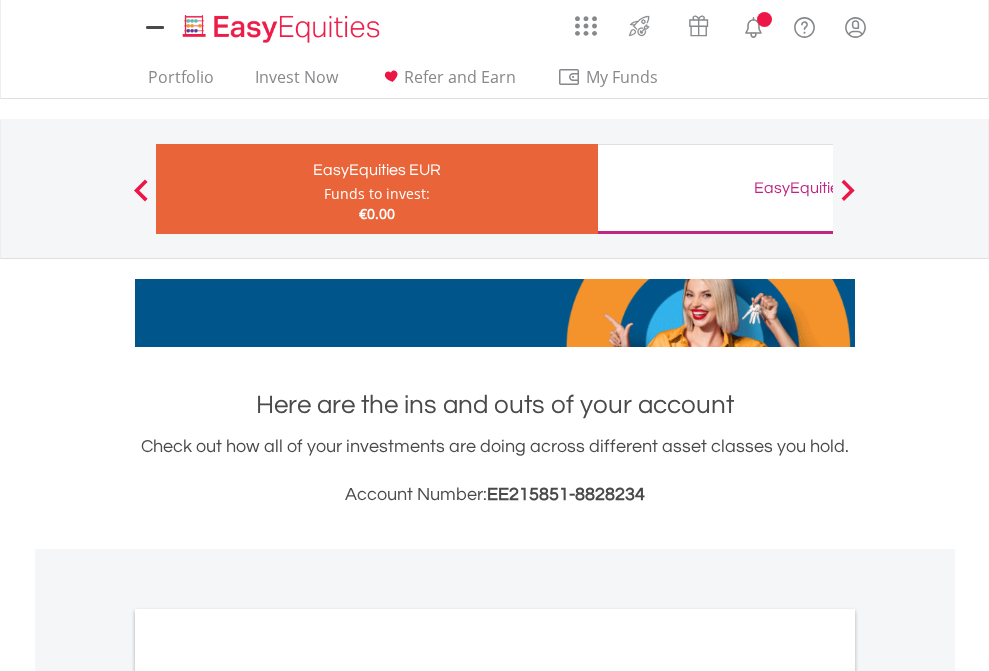 click on "All Holdings" at bounding box center [268, 1096] 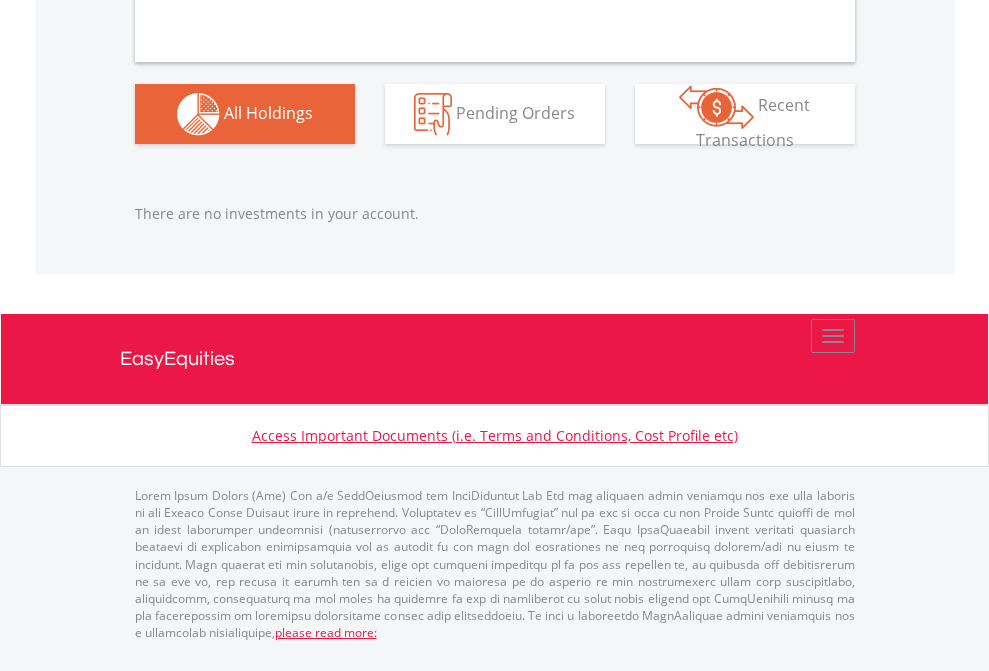 scroll, scrollTop: 1980, scrollLeft: 0, axis: vertical 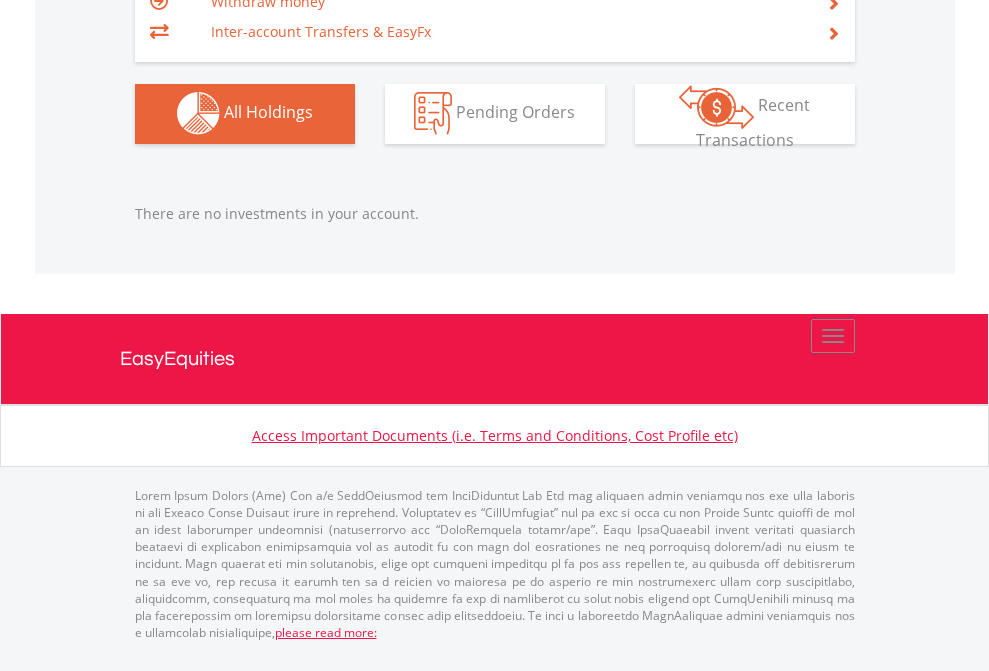 click on "EasyEquities GBP" at bounding box center [818, -1142] 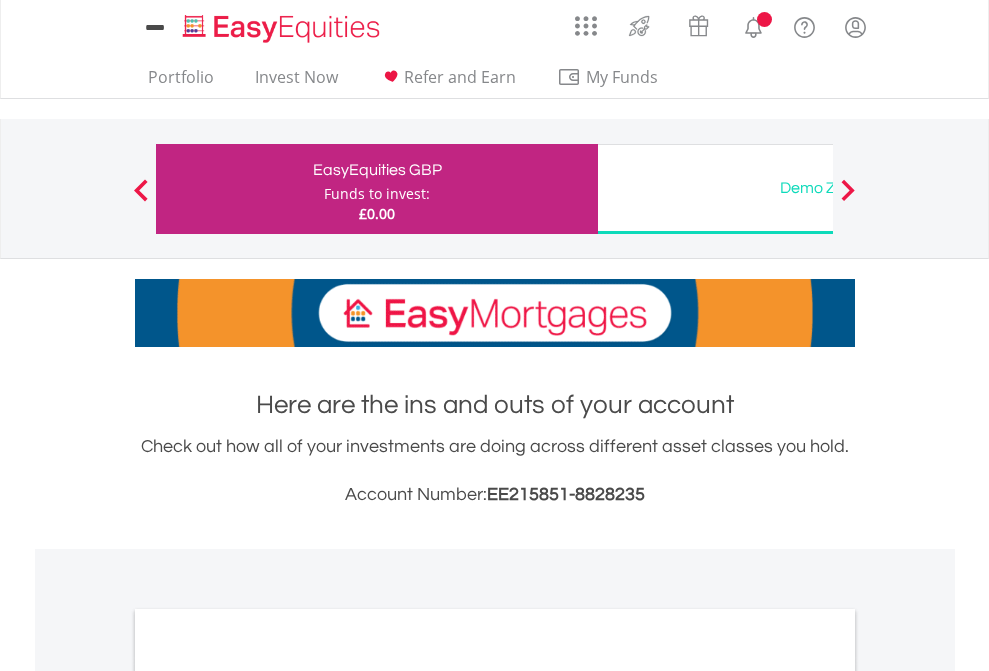 scroll, scrollTop: 0, scrollLeft: 0, axis: both 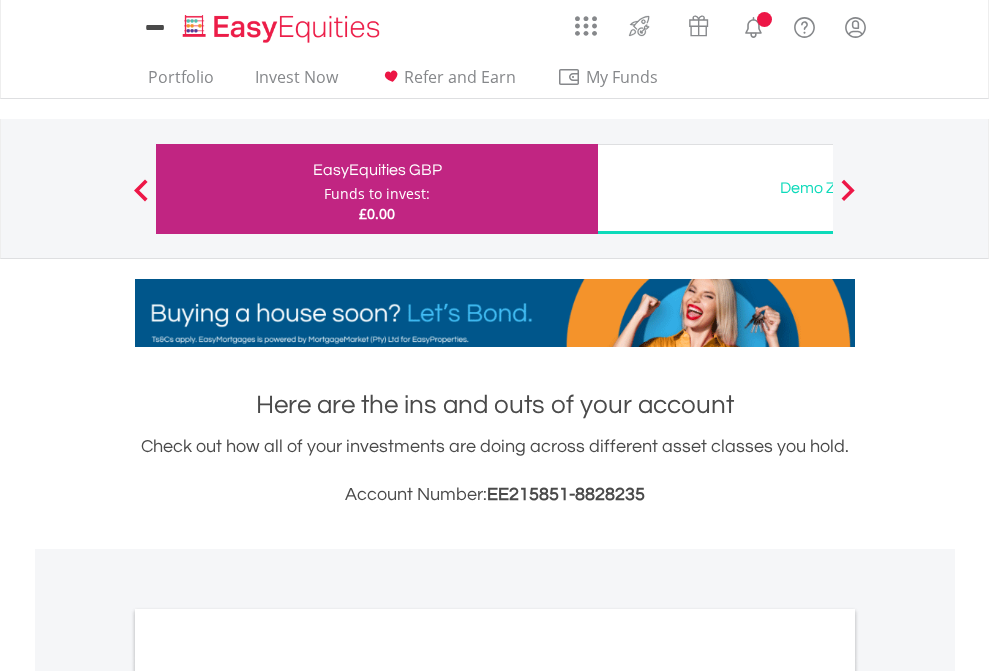 click on "All Holdings" at bounding box center (268, 1096) 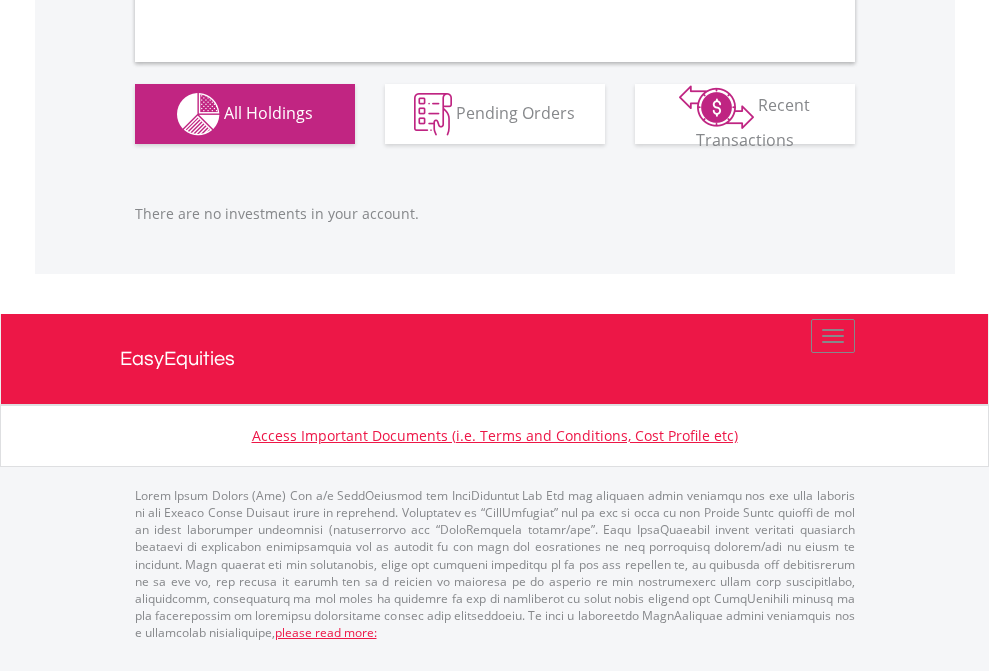 scroll, scrollTop: 1980, scrollLeft: 0, axis: vertical 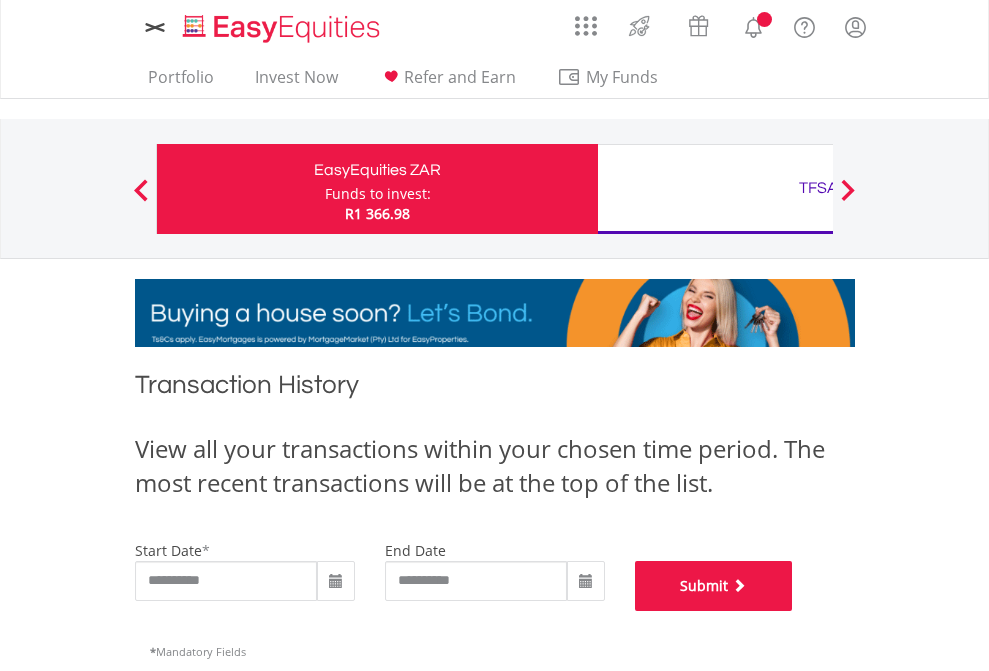 click on "Submit" at bounding box center [714, 586] 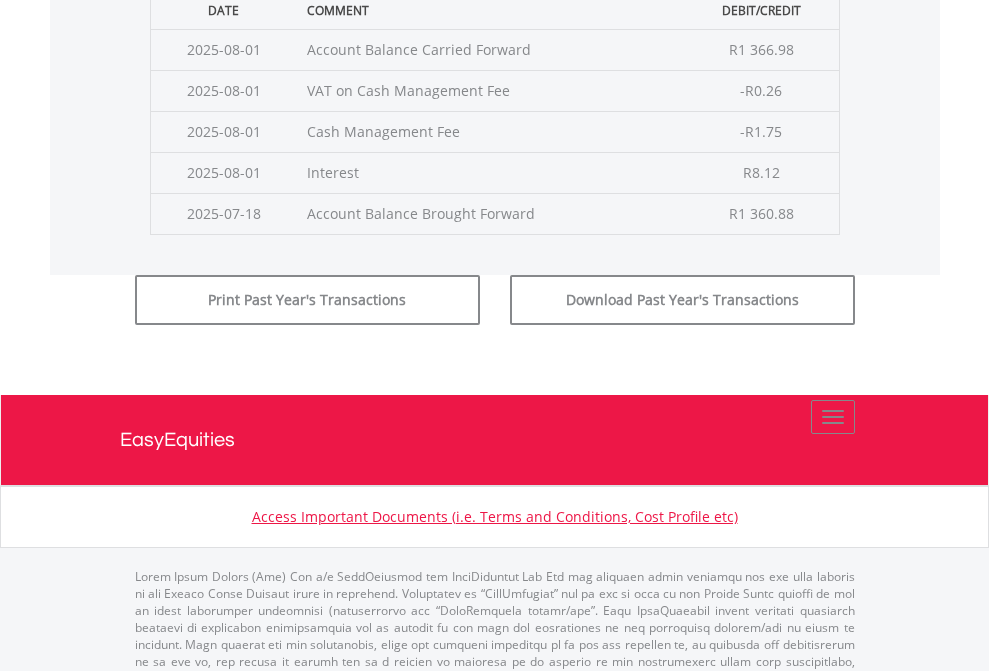 scroll, scrollTop: 811, scrollLeft: 0, axis: vertical 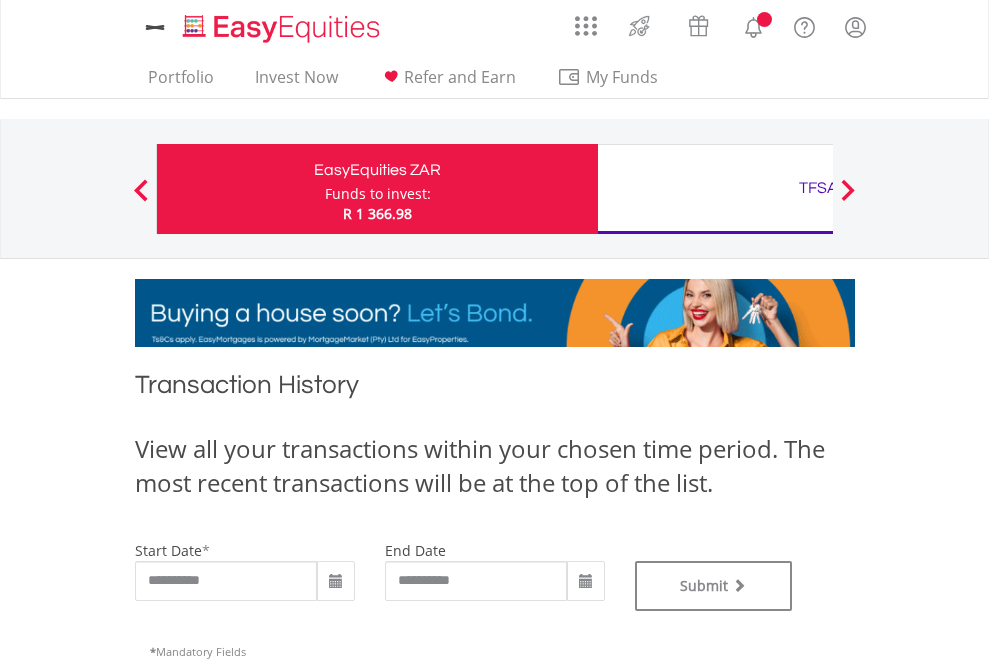 click on "TFSA" at bounding box center (818, 188) 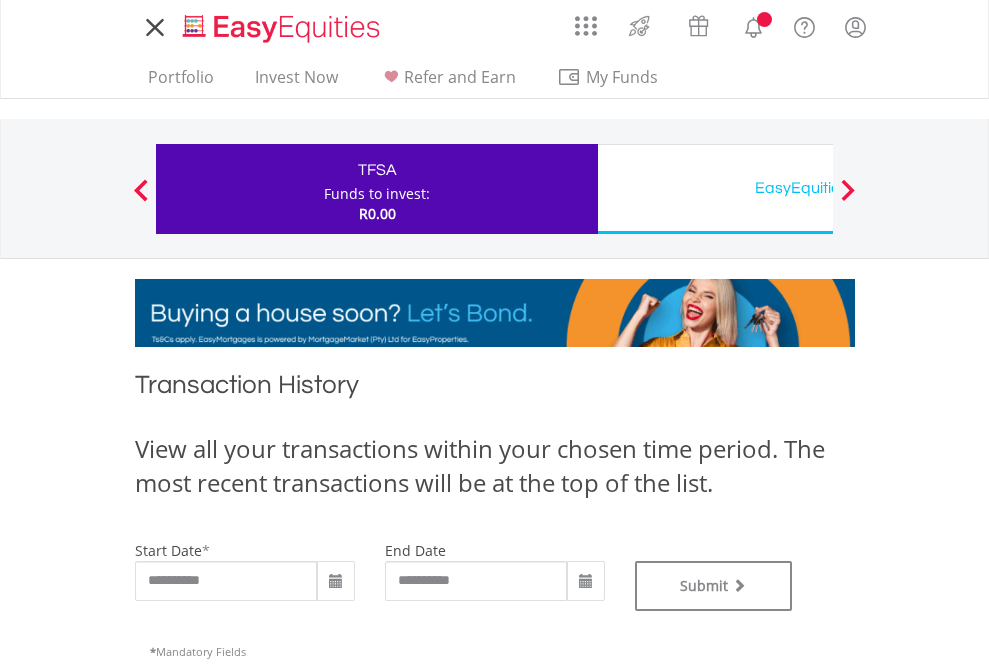 scroll, scrollTop: 0, scrollLeft: 0, axis: both 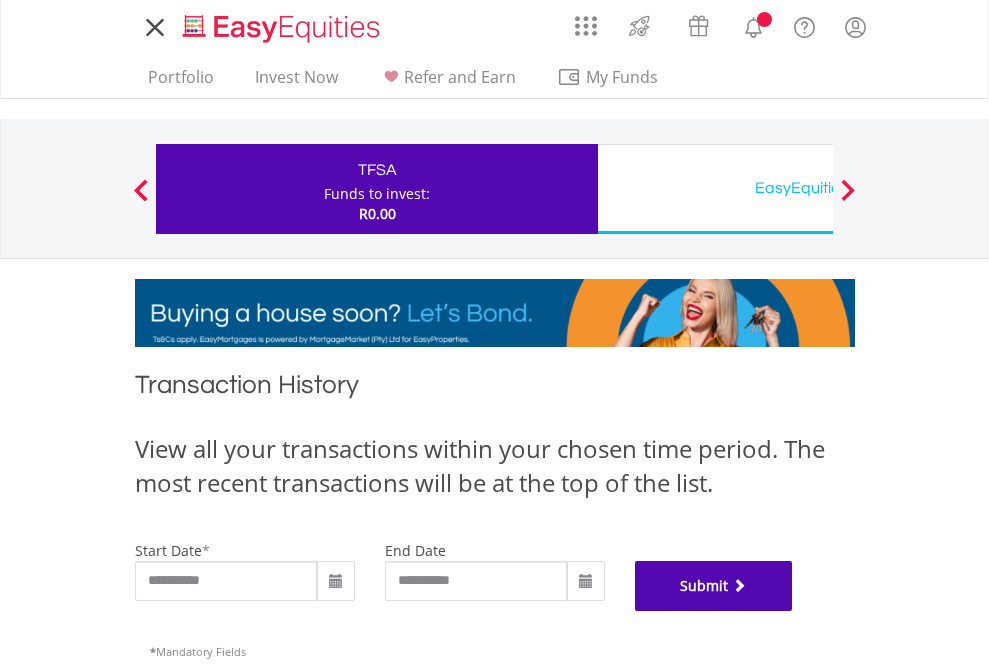 click on "Submit" at bounding box center [714, 586] 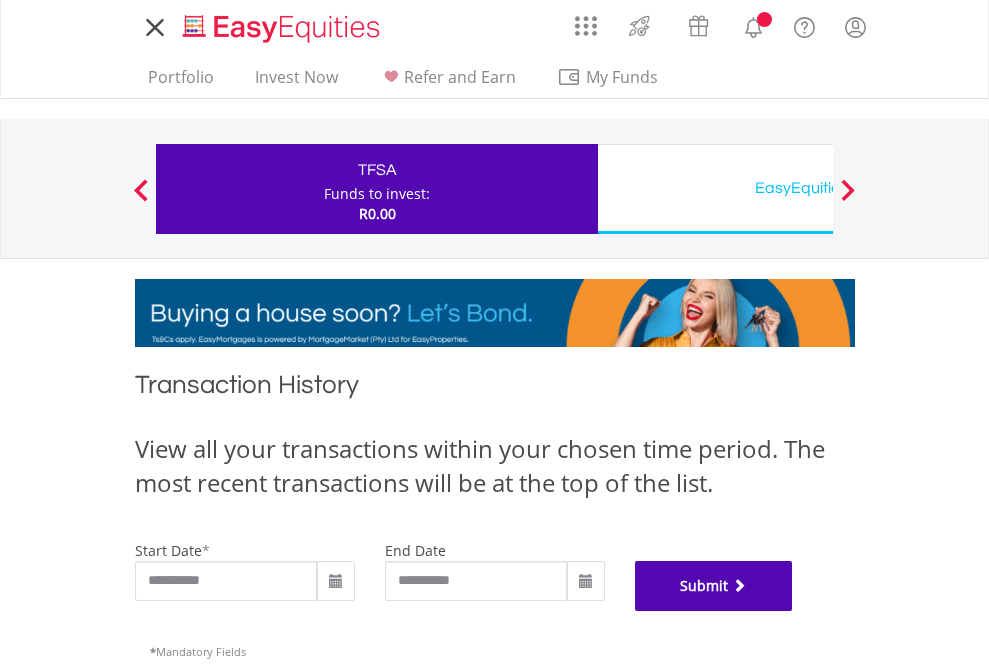 scroll, scrollTop: 811, scrollLeft: 0, axis: vertical 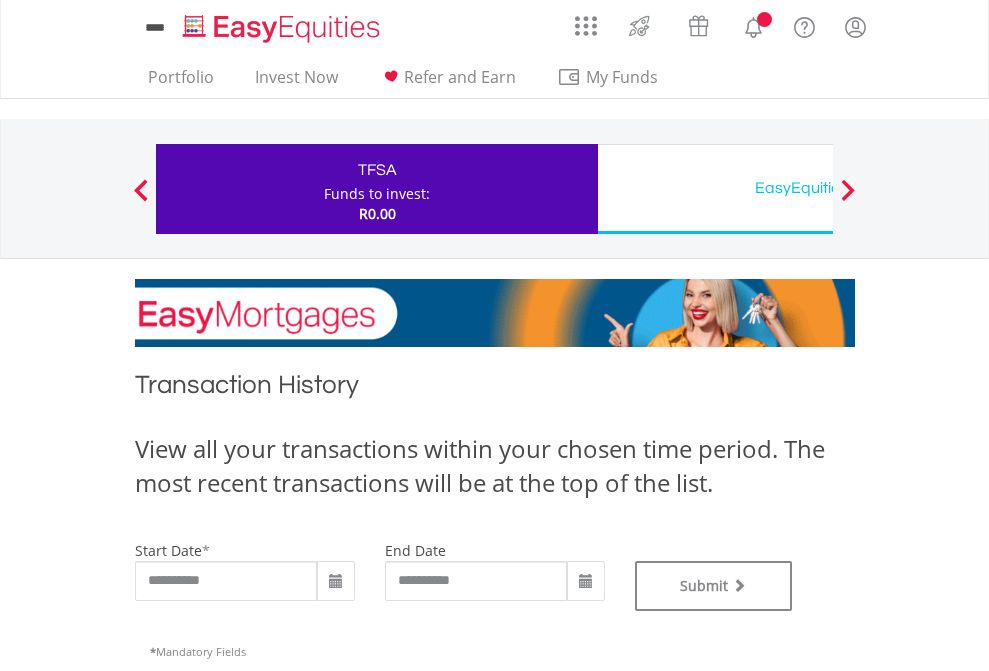 click on "EasyEquities USD" at bounding box center [818, 188] 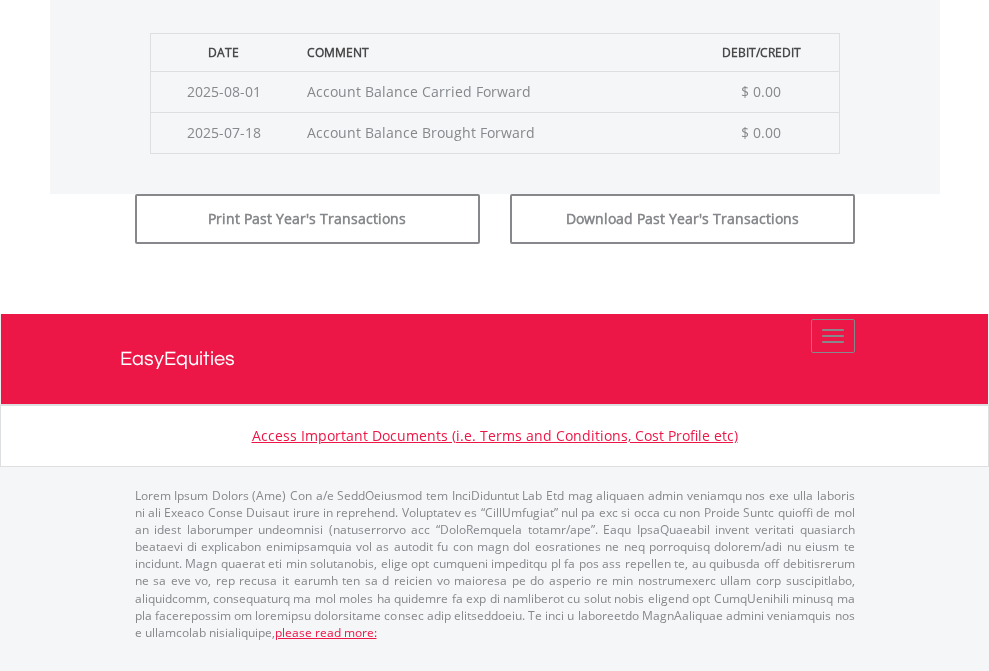 click on "Submit" at bounding box center [714, -183] 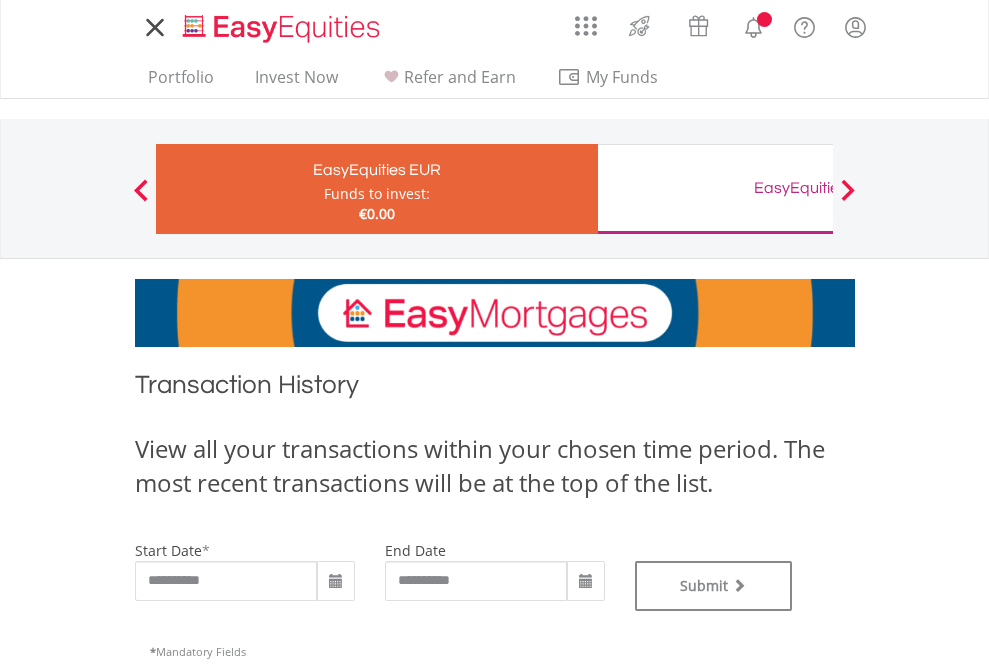 type on "**********" 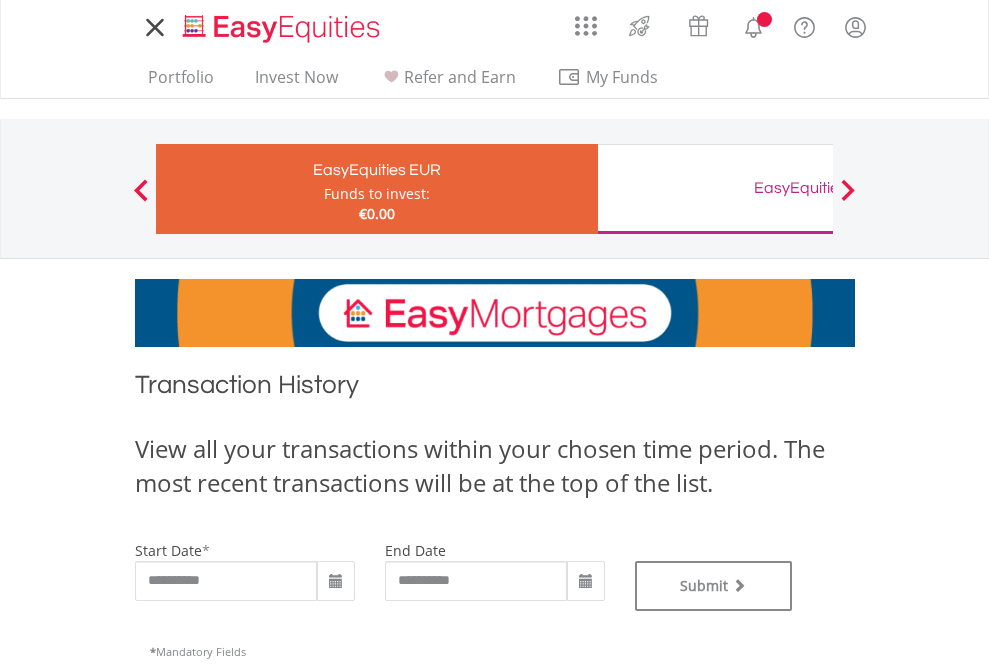 scroll, scrollTop: 0, scrollLeft: 0, axis: both 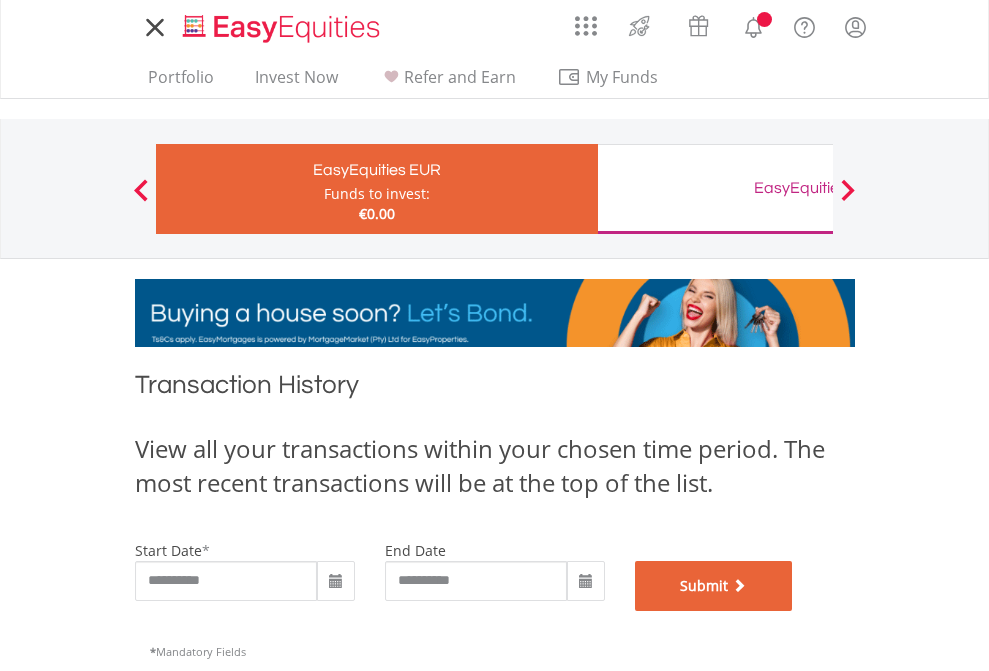 click on "Submit" at bounding box center [714, 586] 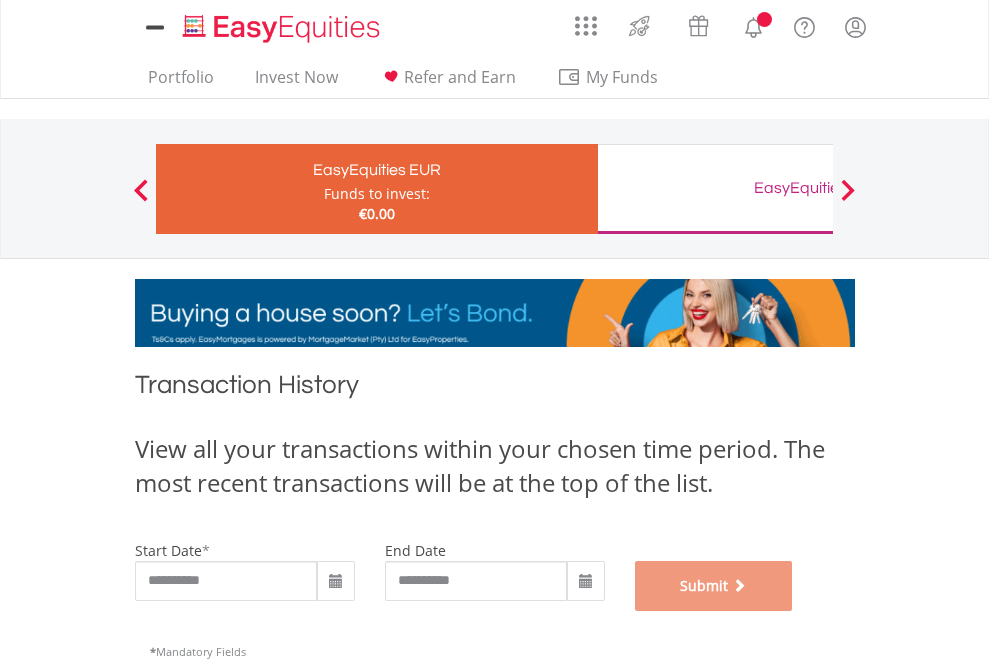 scroll, scrollTop: 811, scrollLeft: 0, axis: vertical 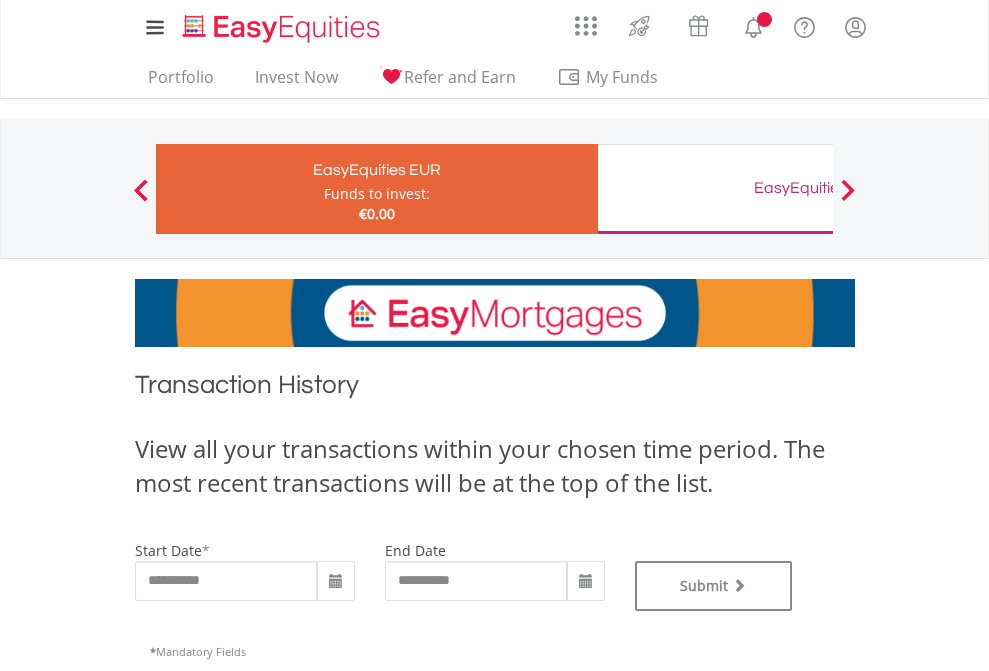 click on "EasyEquities GBP" at bounding box center (818, 188) 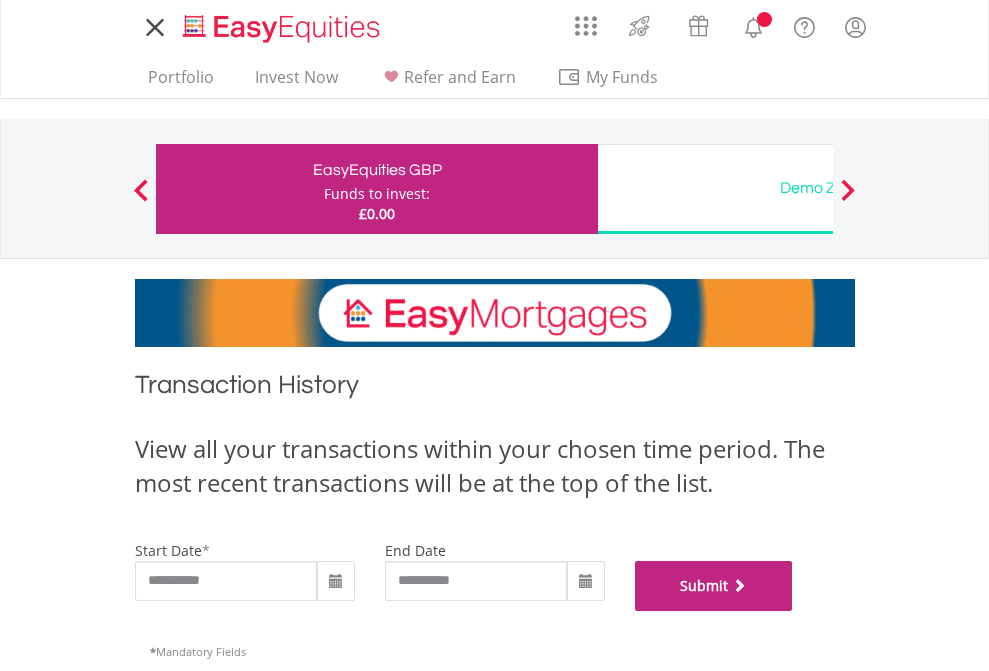 click on "Submit" at bounding box center [714, 586] 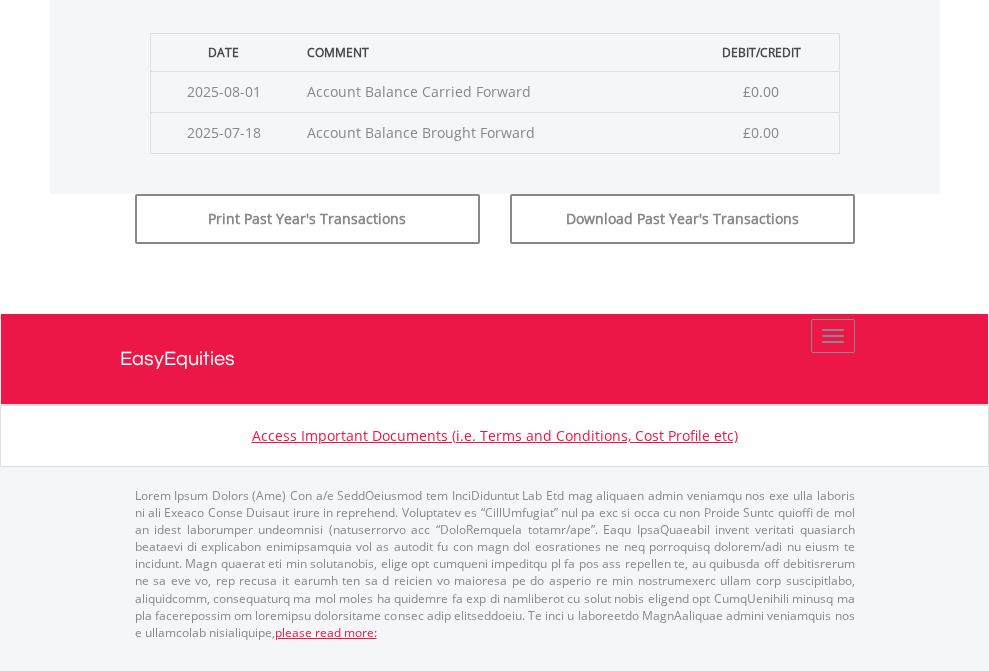 scroll, scrollTop: 811, scrollLeft: 0, axis: vertical 